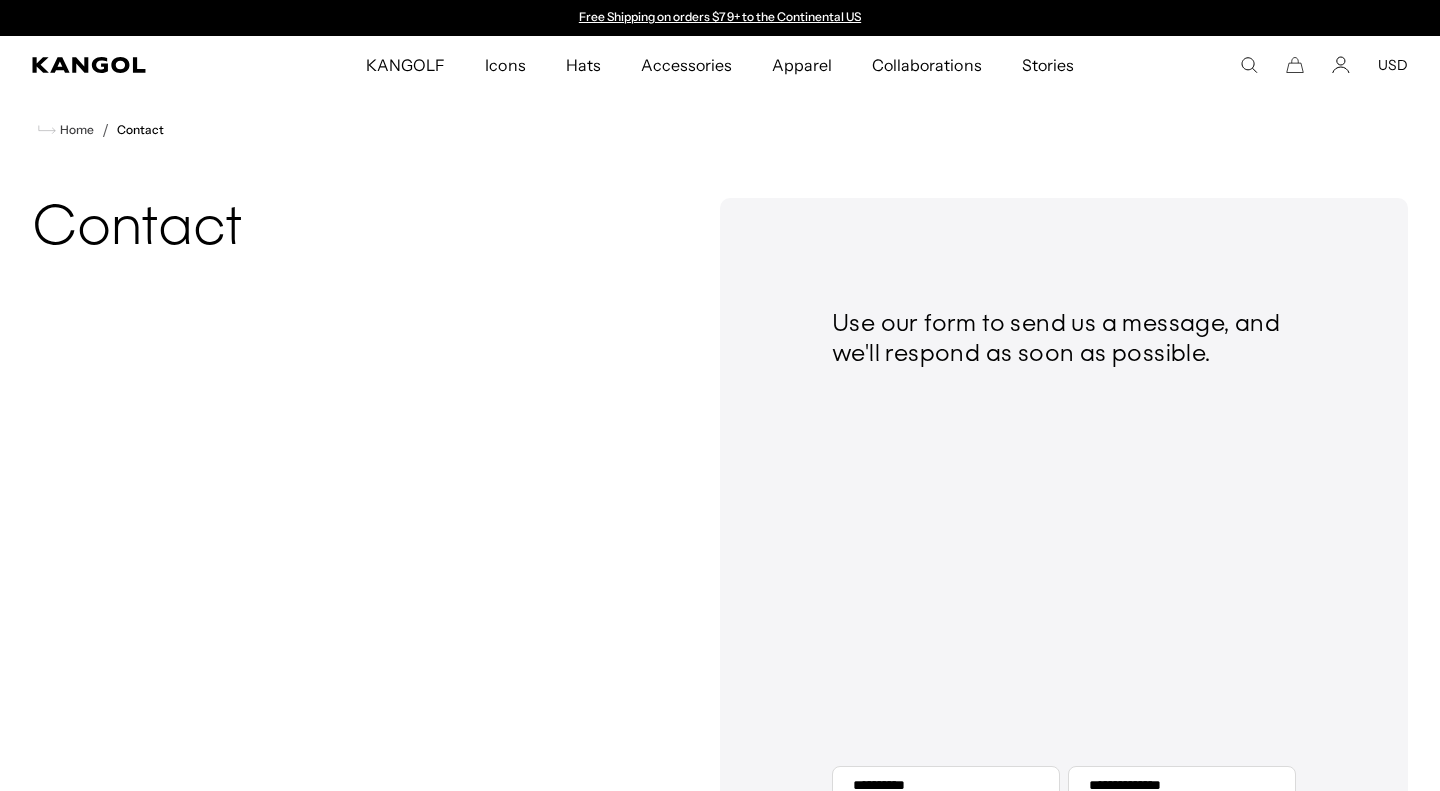 scroll, scrollTop: 0, scrollLeft: 0, axis: both 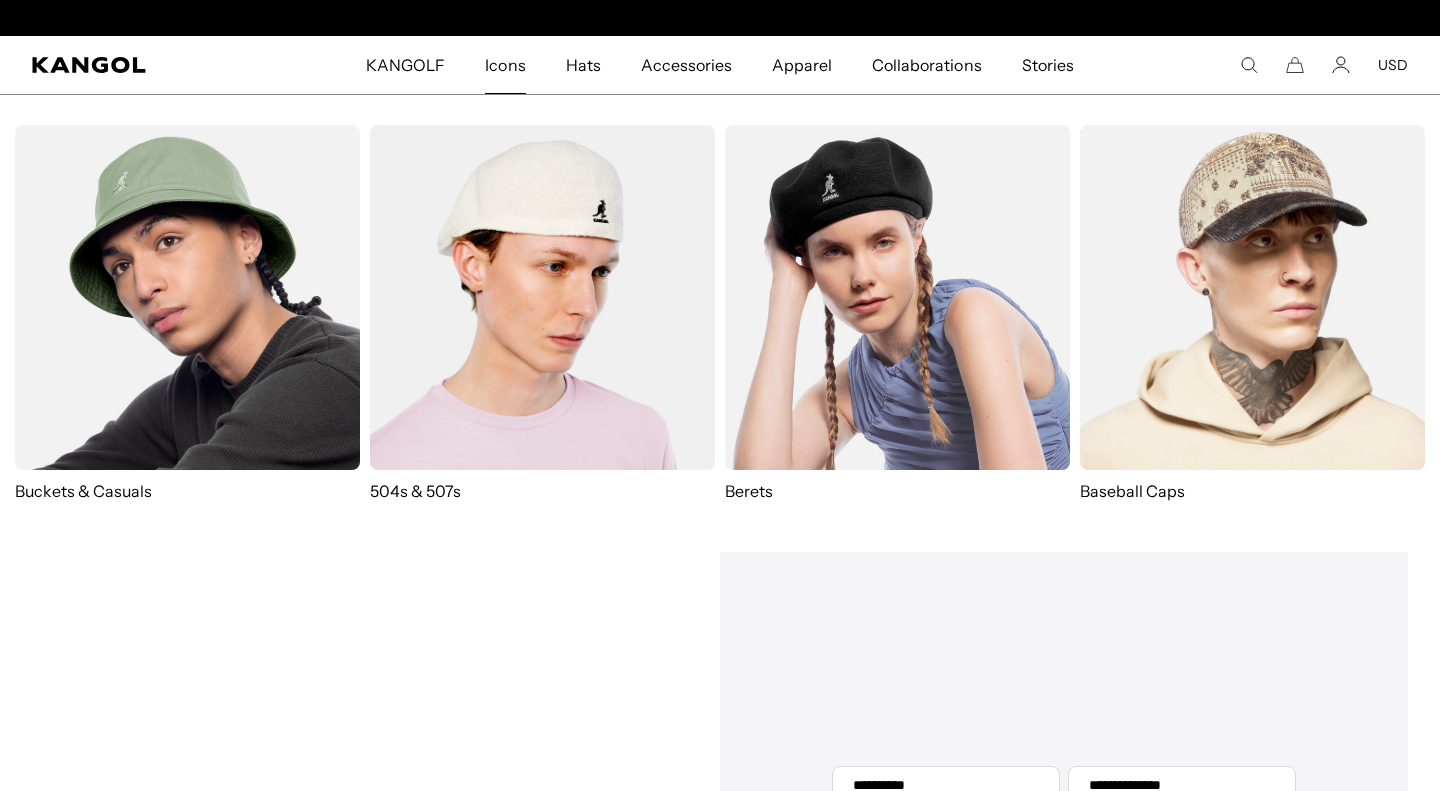 click on "Icons" at bounding box center [505, 65] 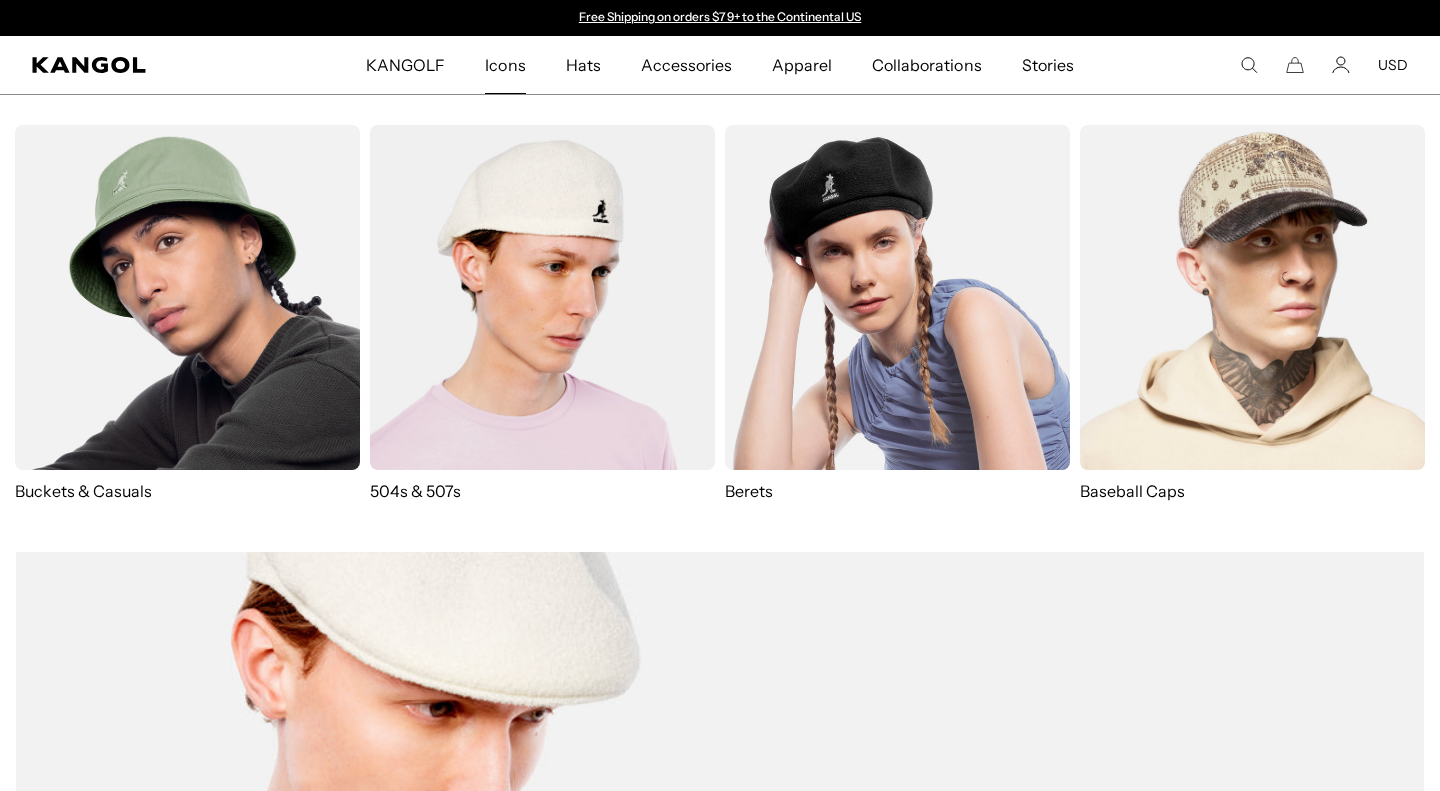 scroll, scrollTop: 2275, scrollLeft: 0, axis: vertical 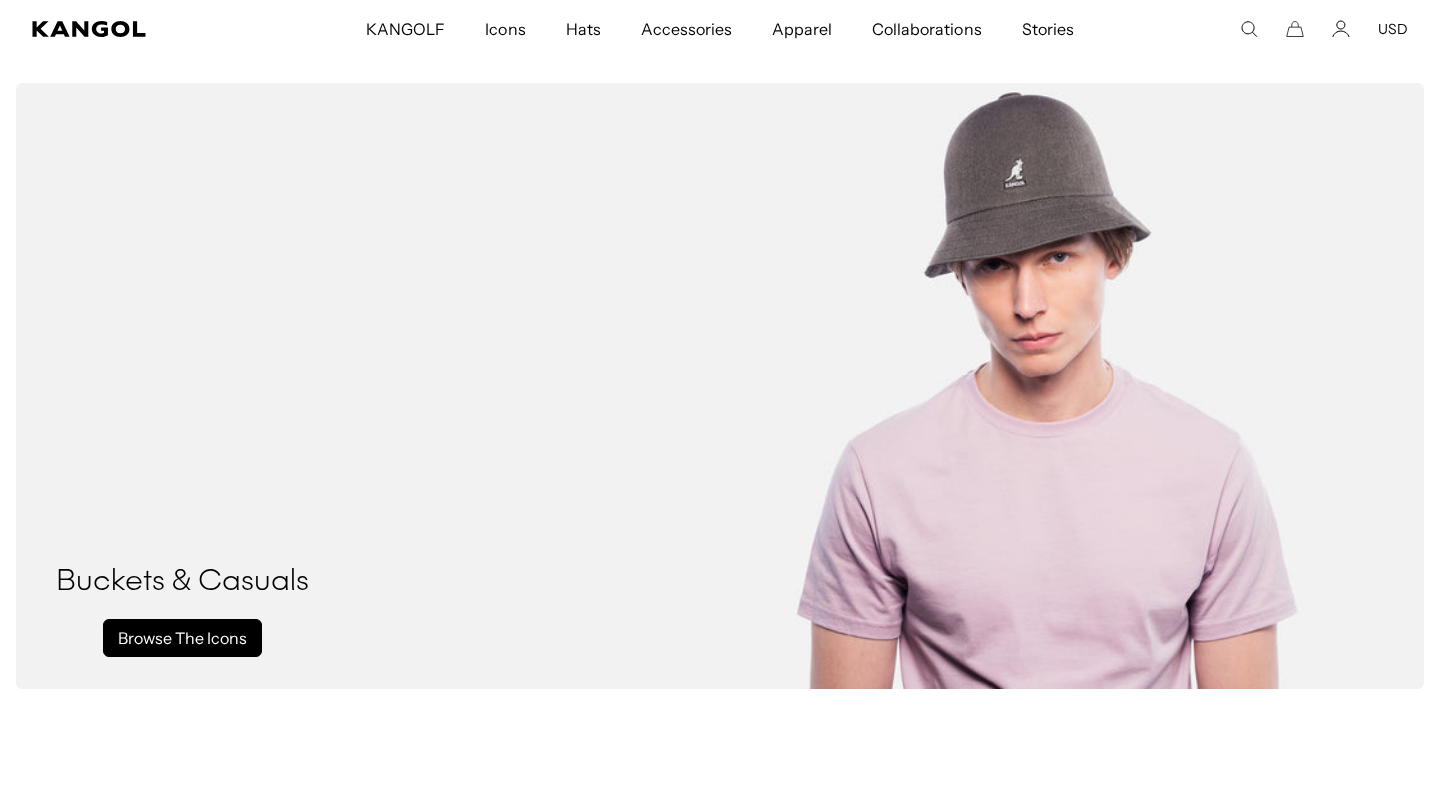 click on "Browse The Icons" at bounding box center [182, 638] 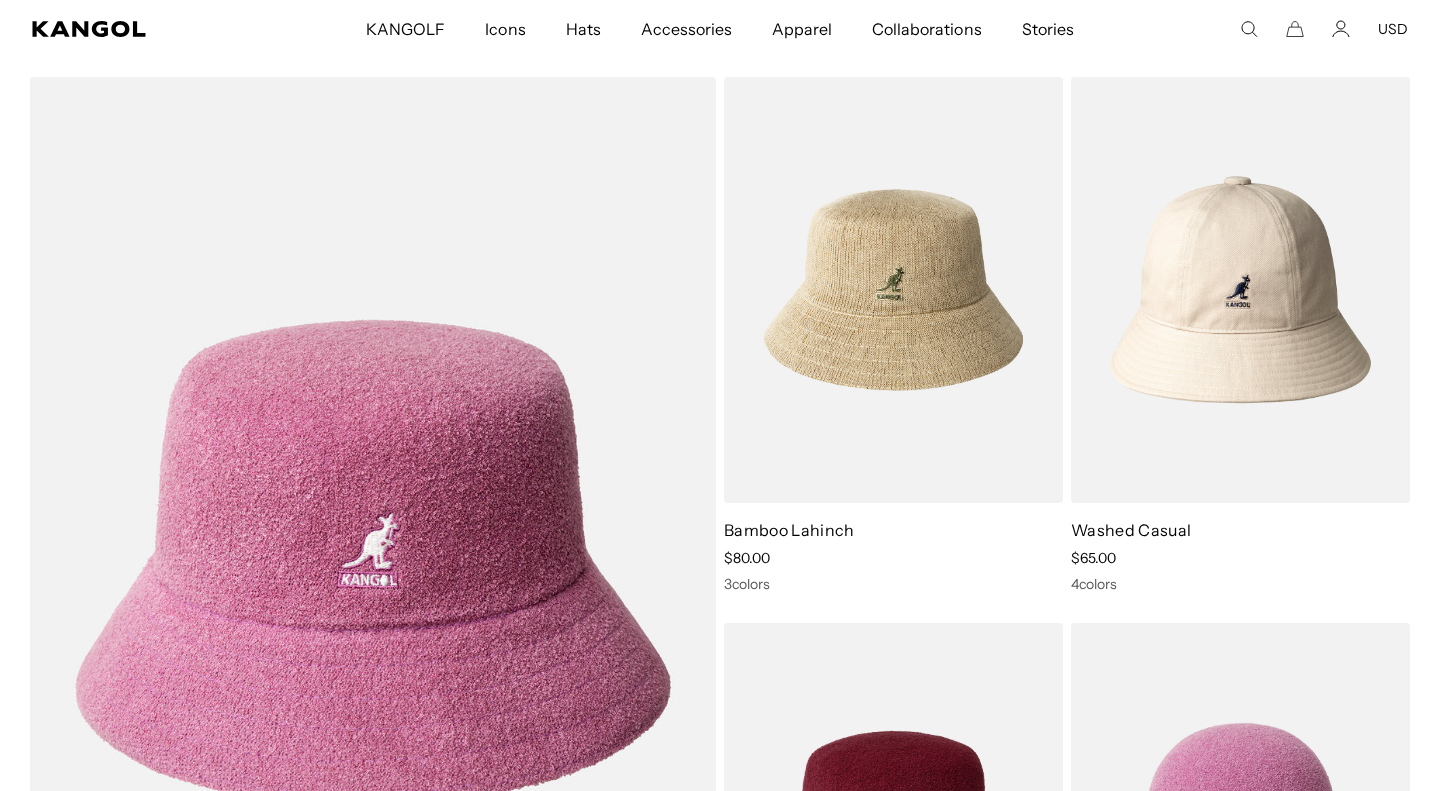 scroll, scrollTop: 1300, scrollLeft: 0, axis: vertical 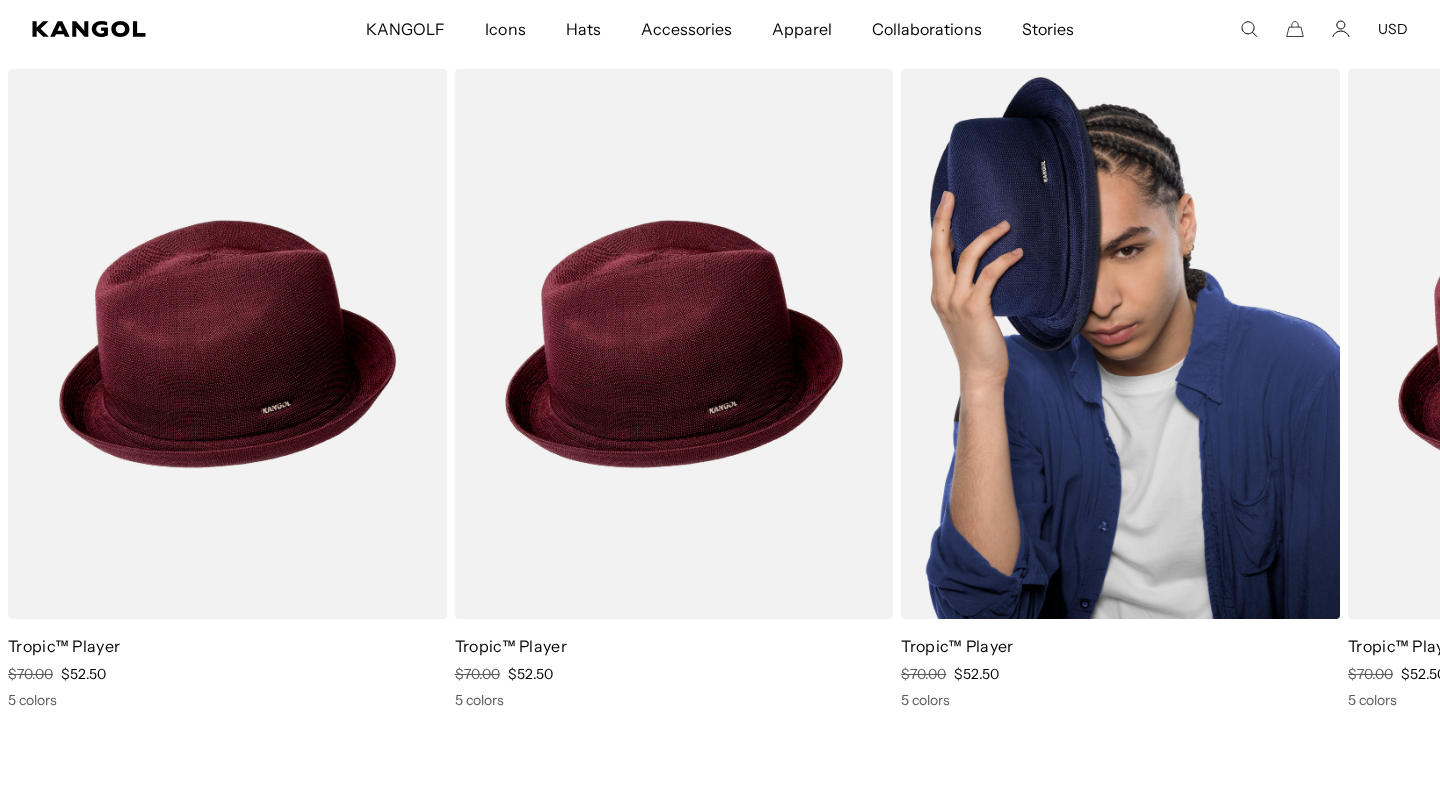 click at bounding box center [1120, 344] 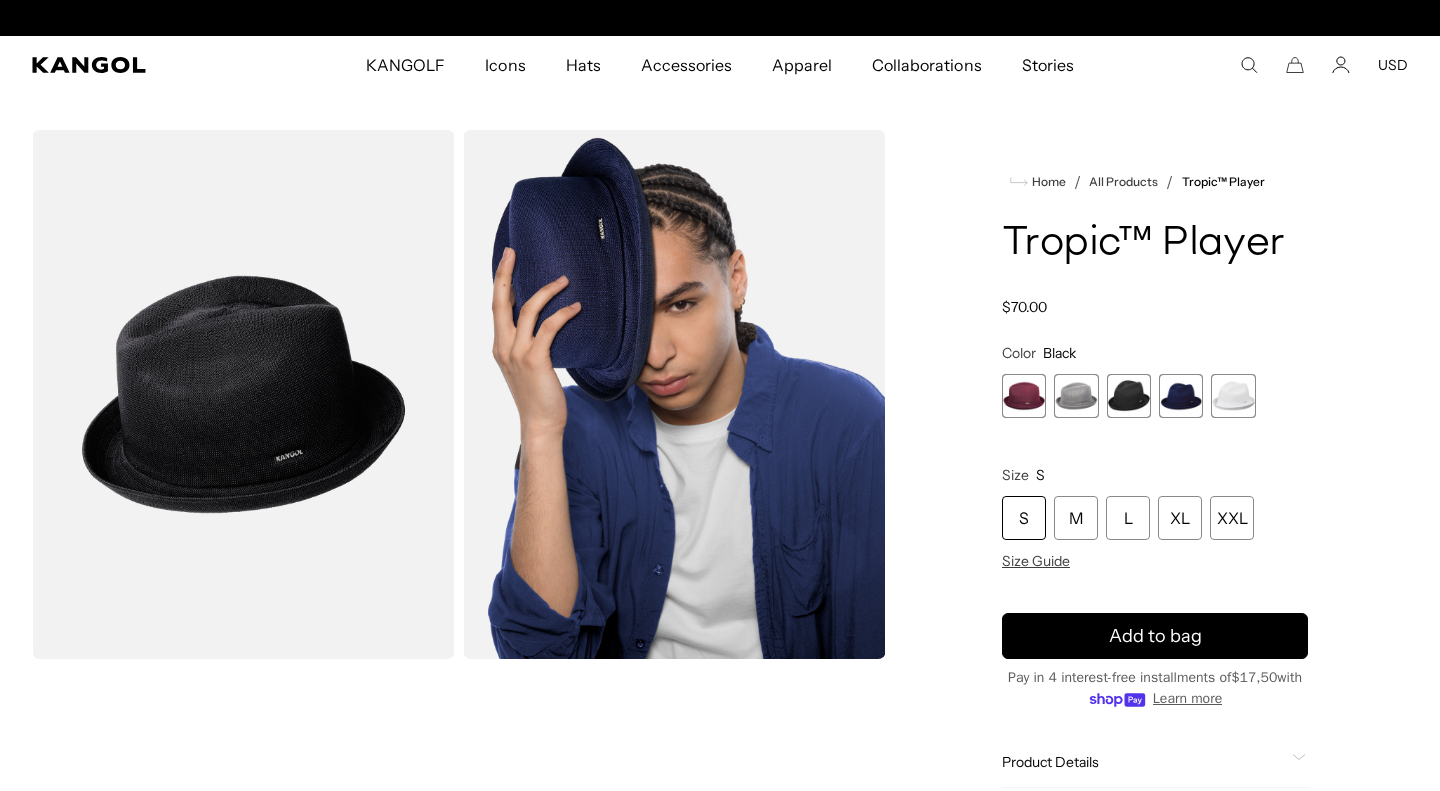 scroll, scrollTop: 0, scrollLeft: 0, axis: both 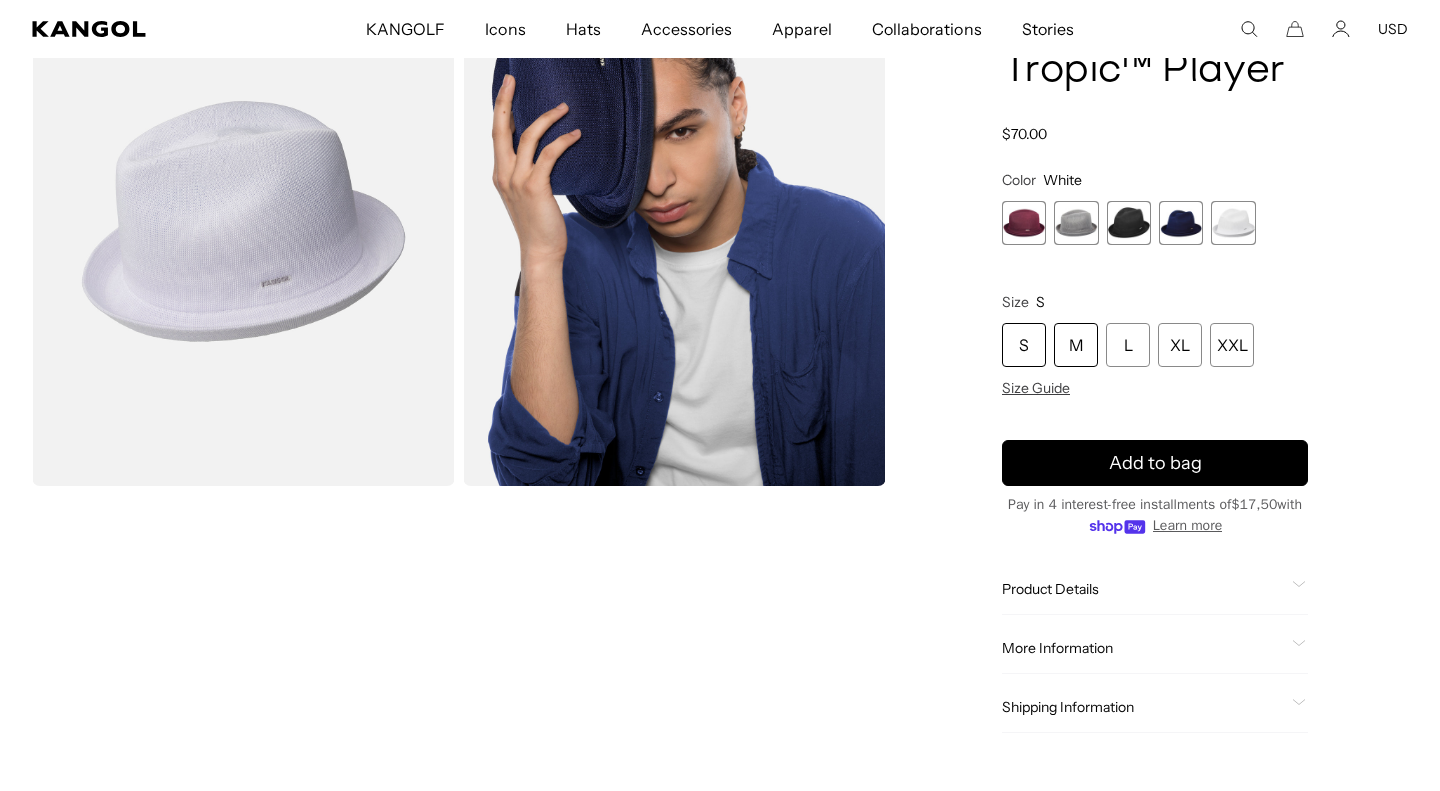 click on "M" at bounding box center (1076, 345) 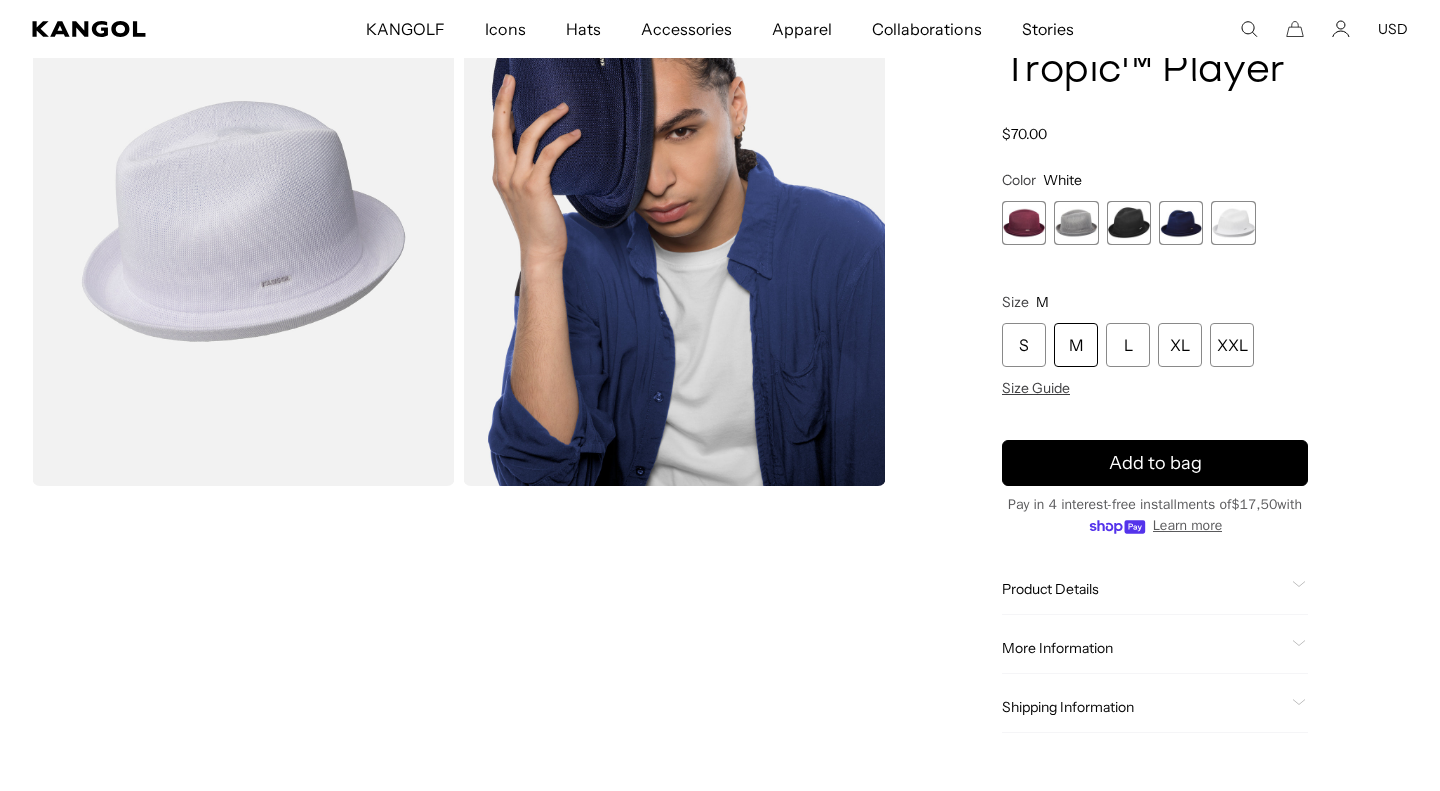 scroll, scrollTop: 0, scrollLeft: 0, axis: both 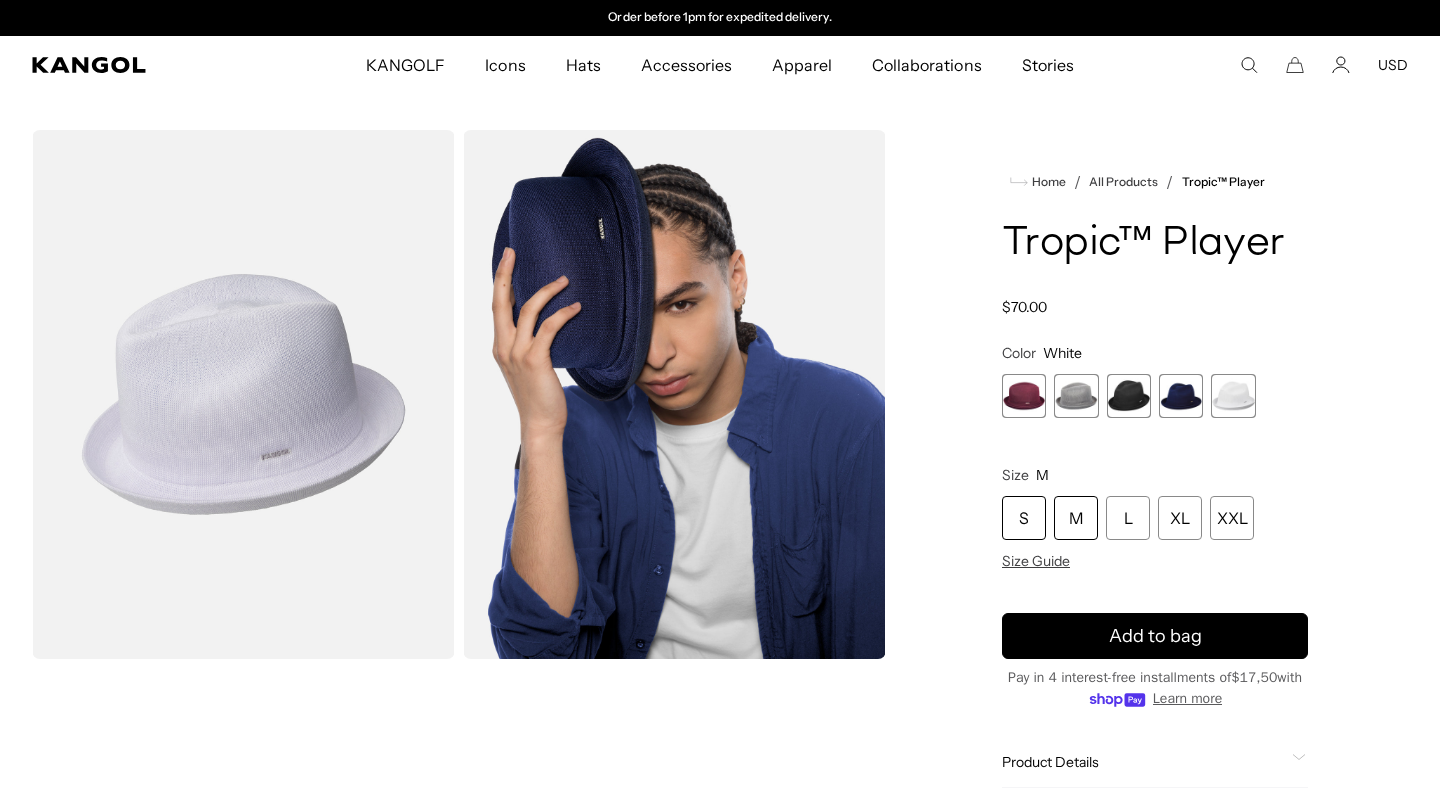 click on "S" at bounding box center (1024, 518) 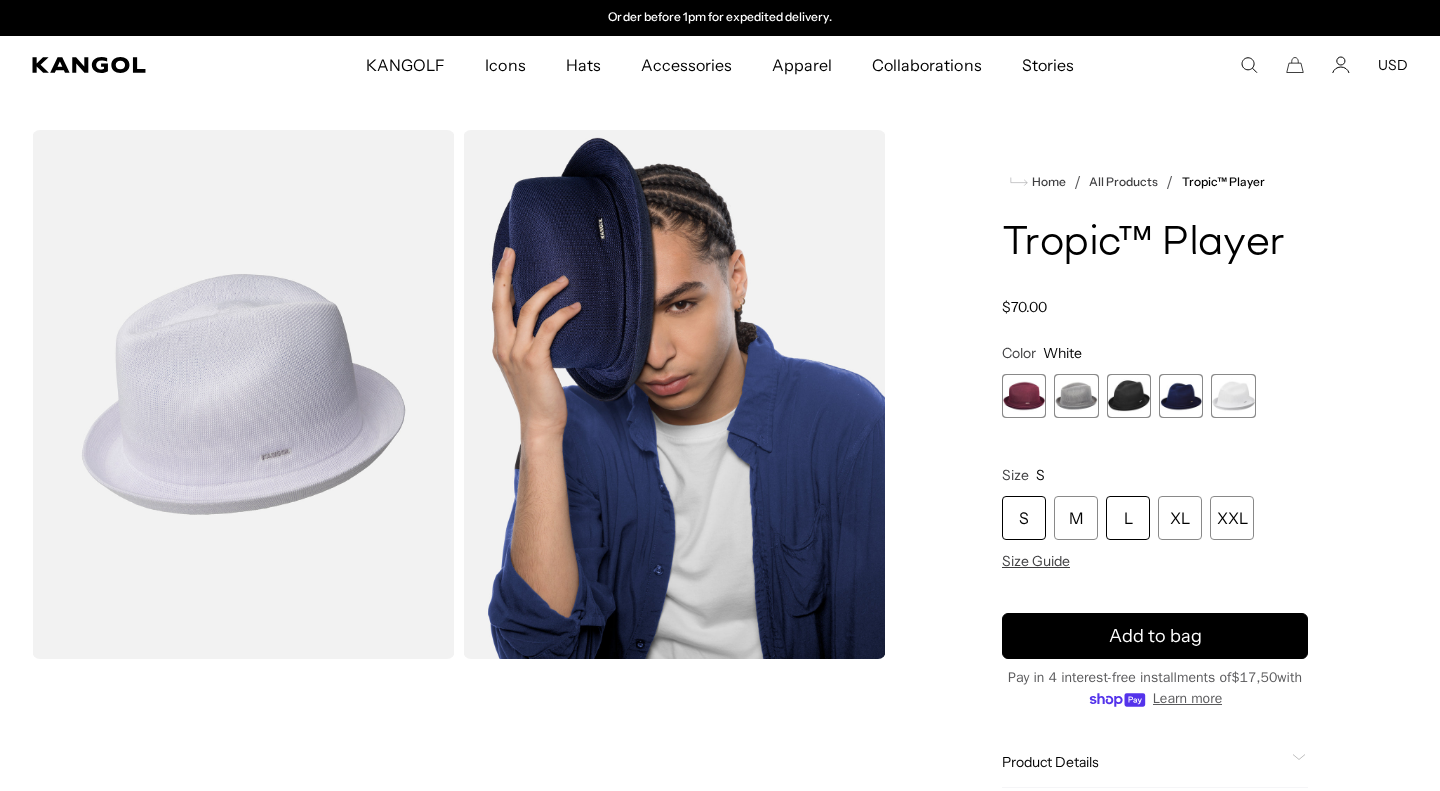 click on "L" at bounding box center (1128, 518) 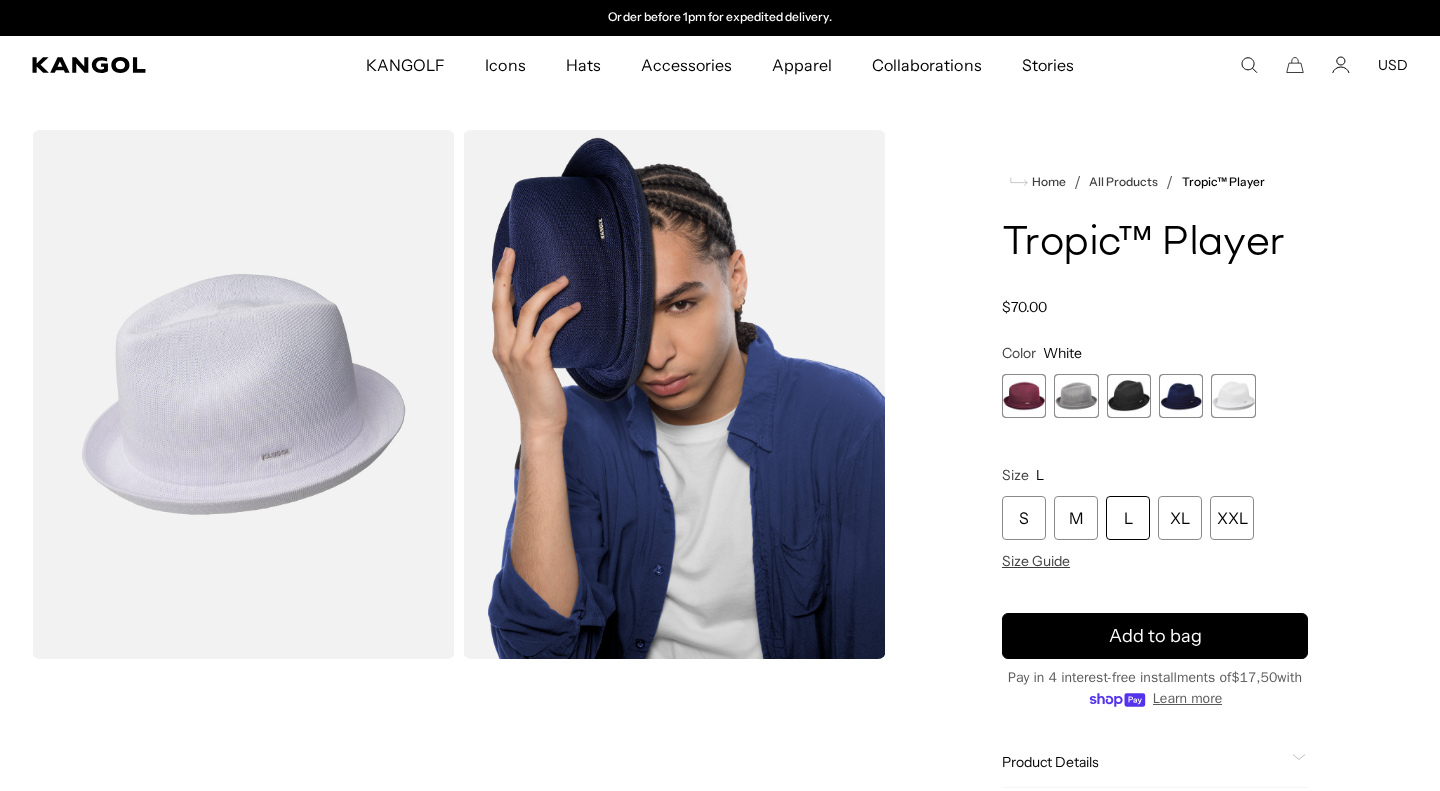click at bounding box center (1129, 396) 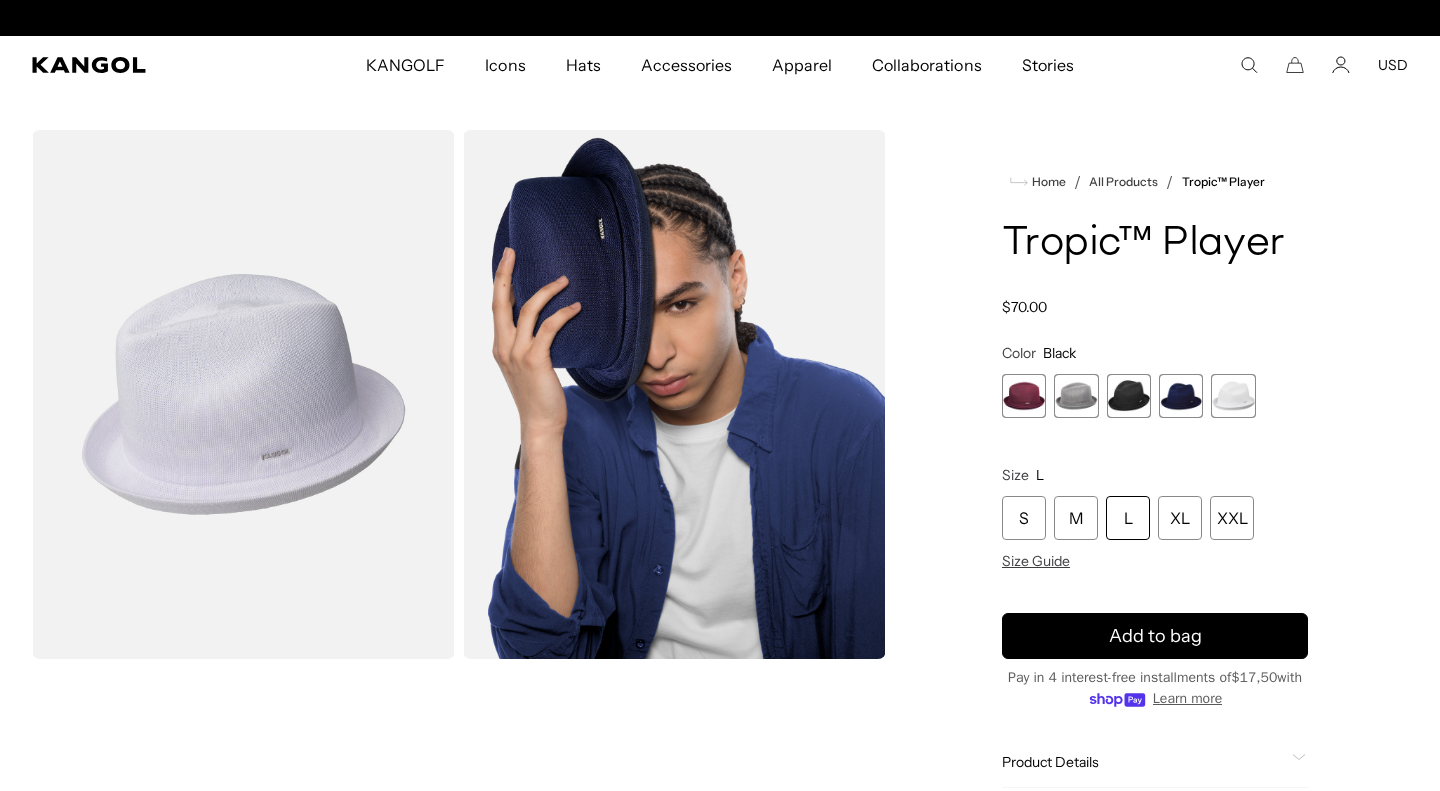 scroll, scrollTop: 0, scrollLeft: 0, axis: both 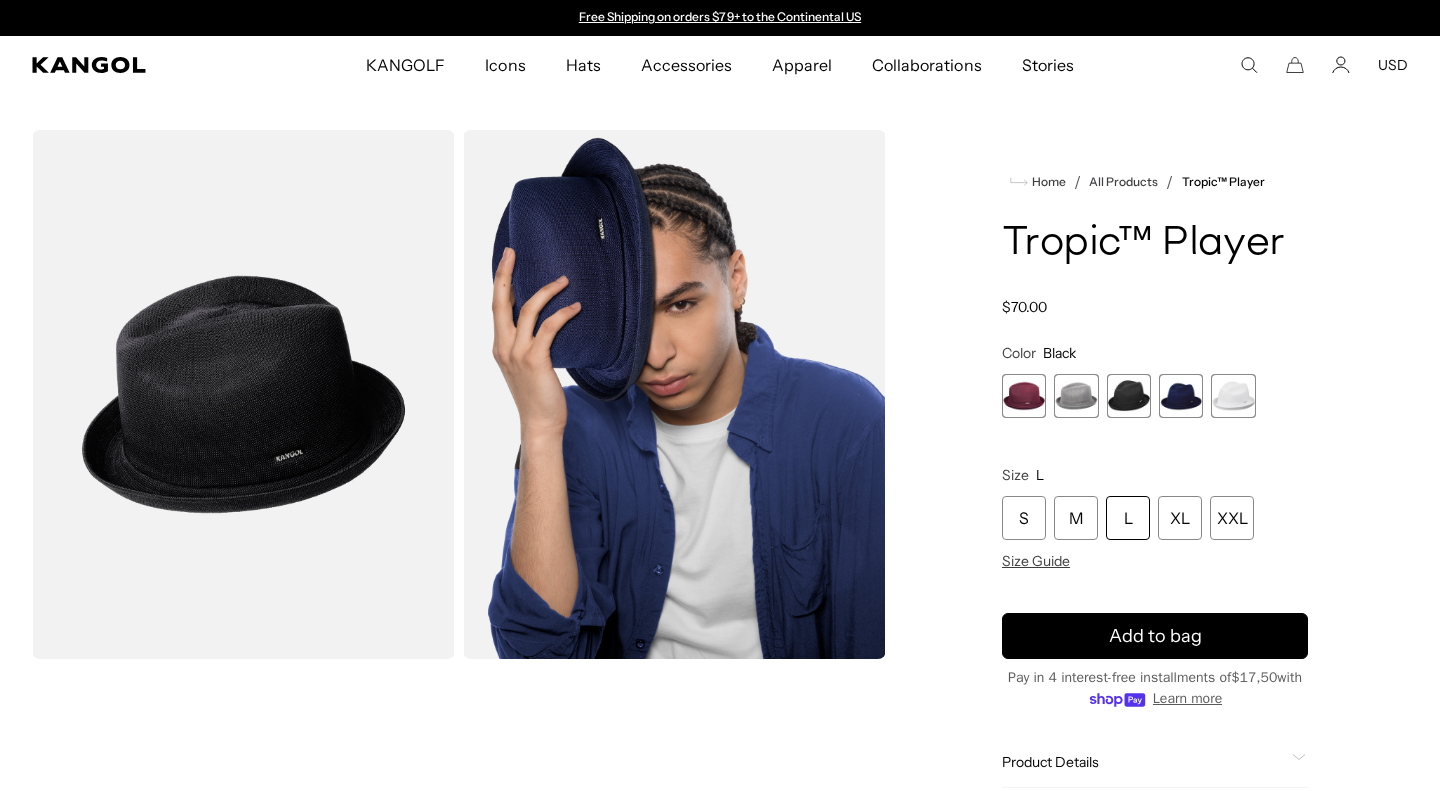 click at bounding box center (1024, 396) 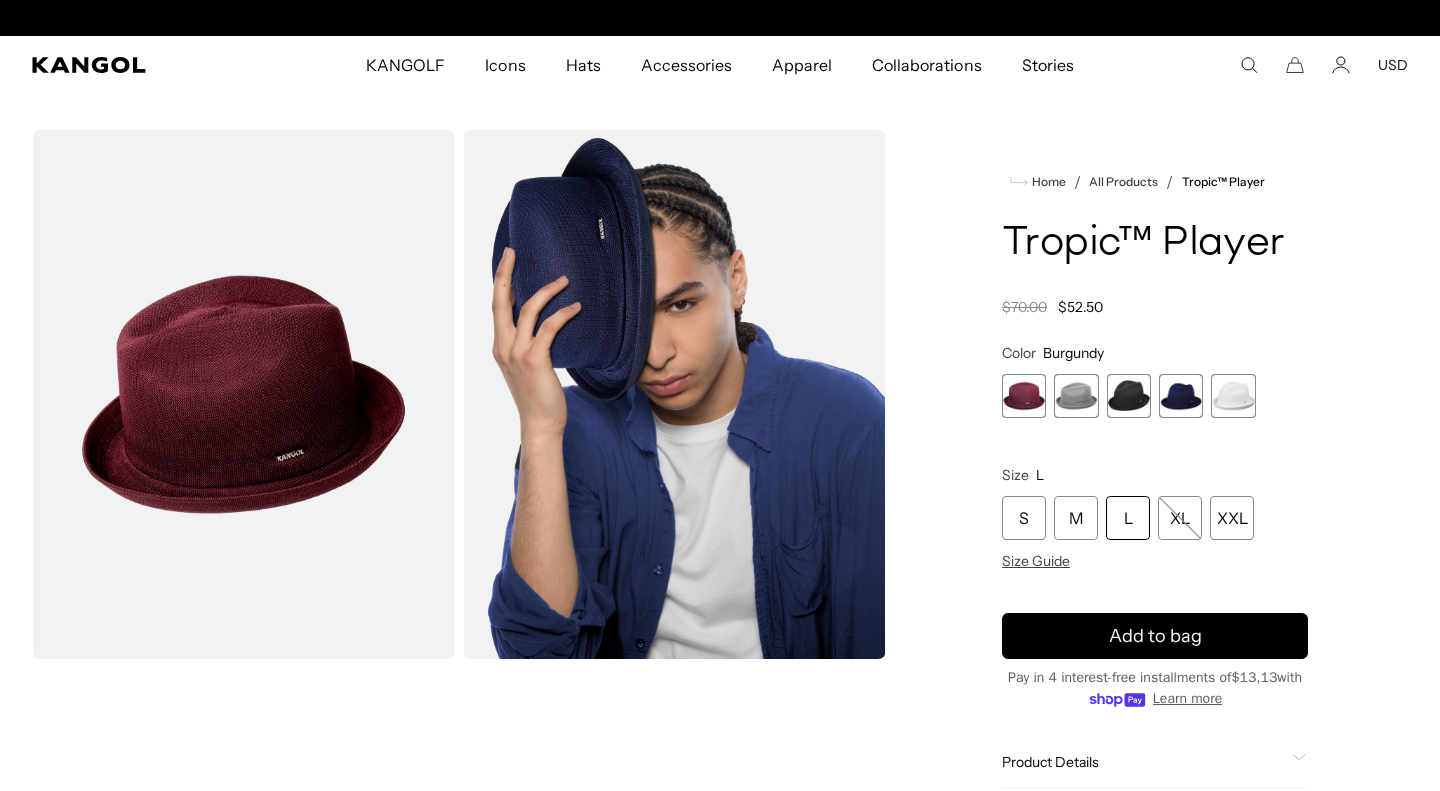 click at bounding box center (1076, 396) 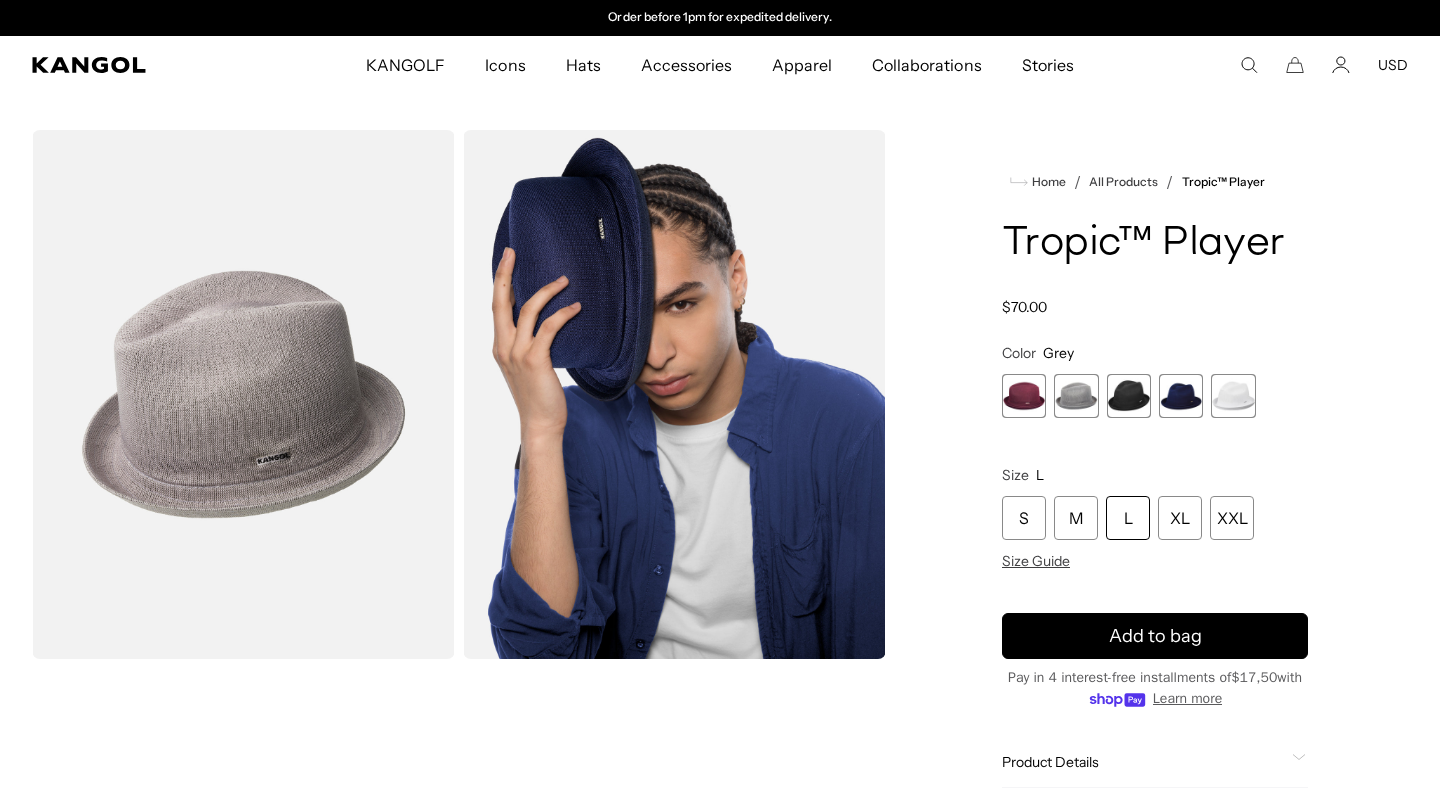 click at bounding box center (1129, 396) 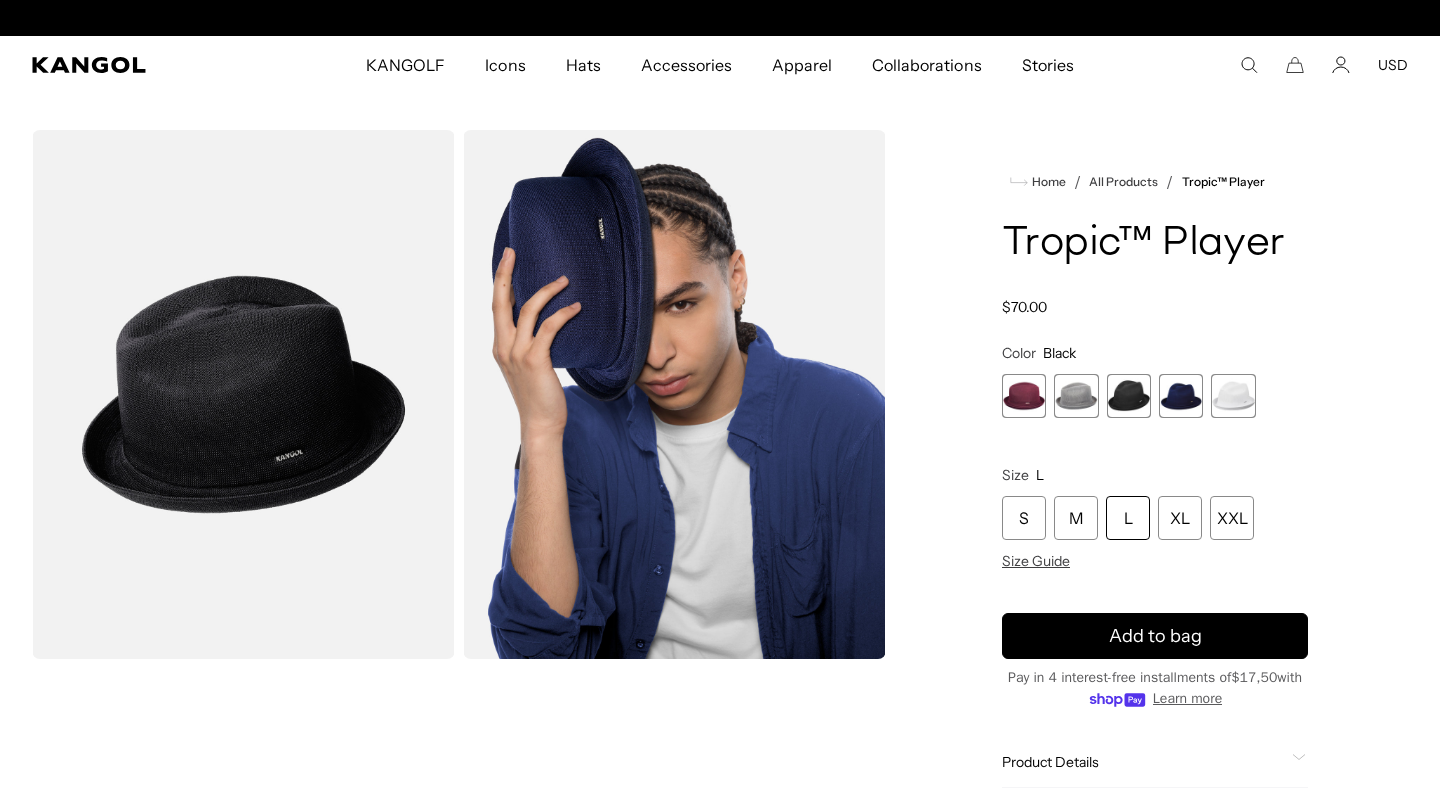 scroll, scrollTop: 0, scrollLeft: 0, axis: both 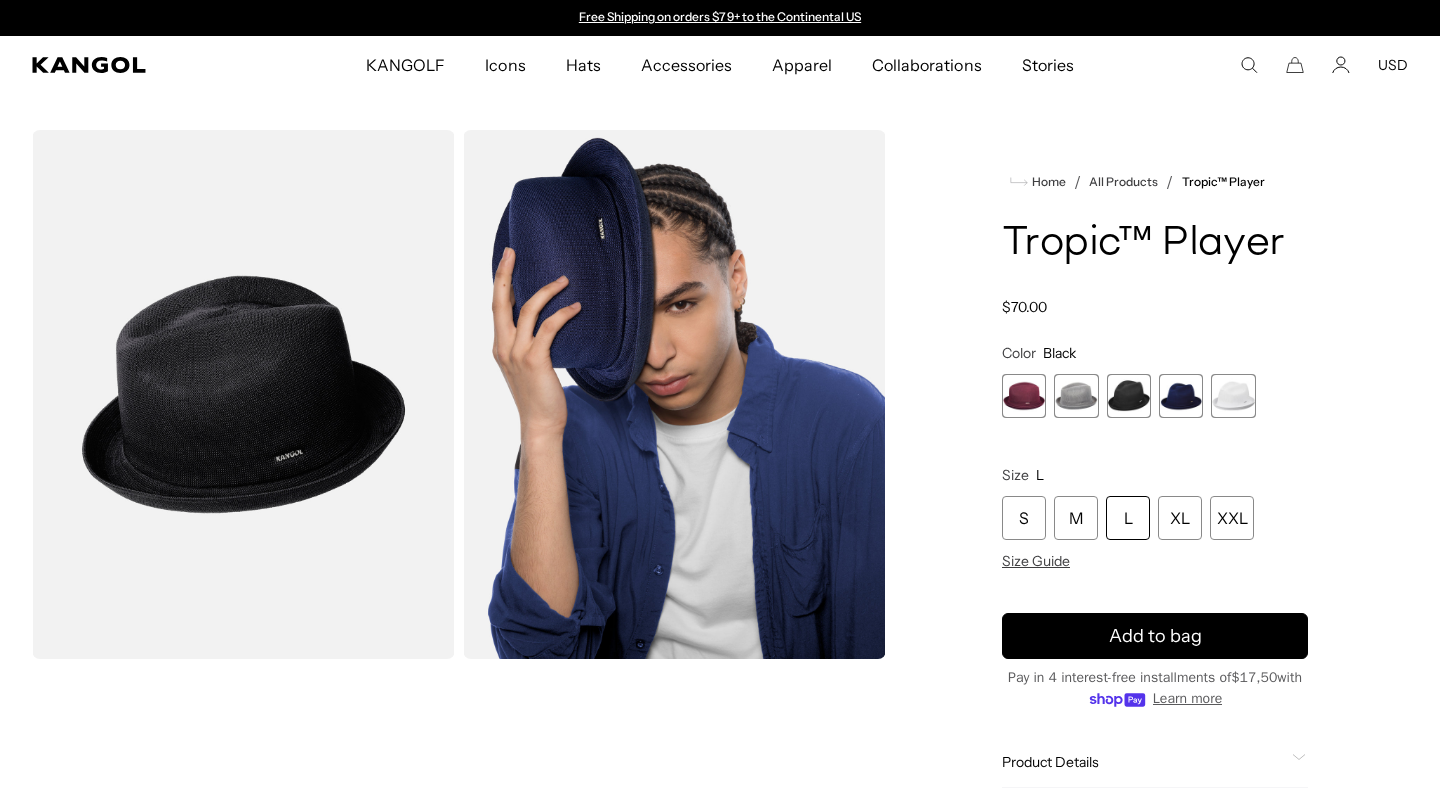 click at bounding box center (1181, 396) 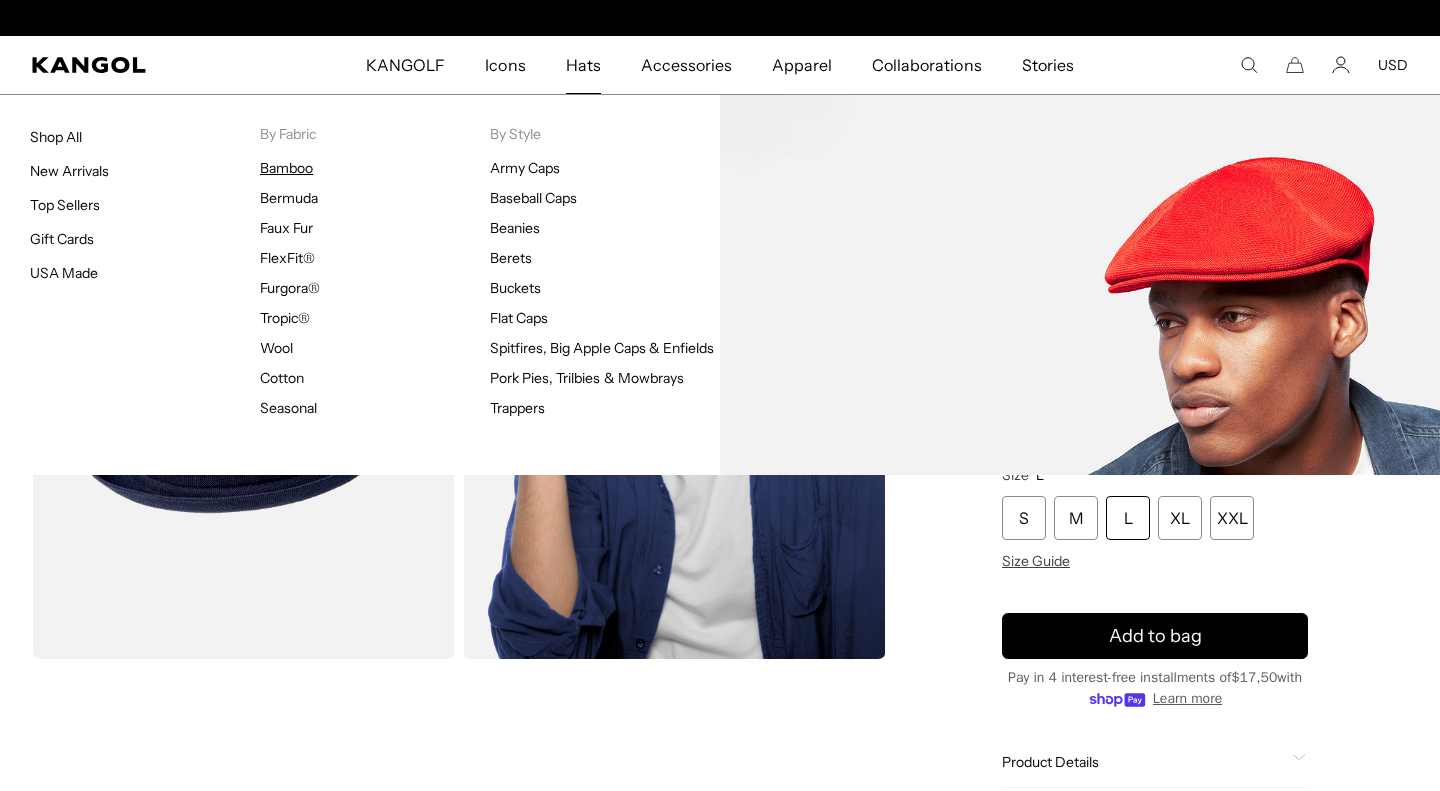 scroll, scrollTop: 0, scrollLeft: 412, axis: horizontal 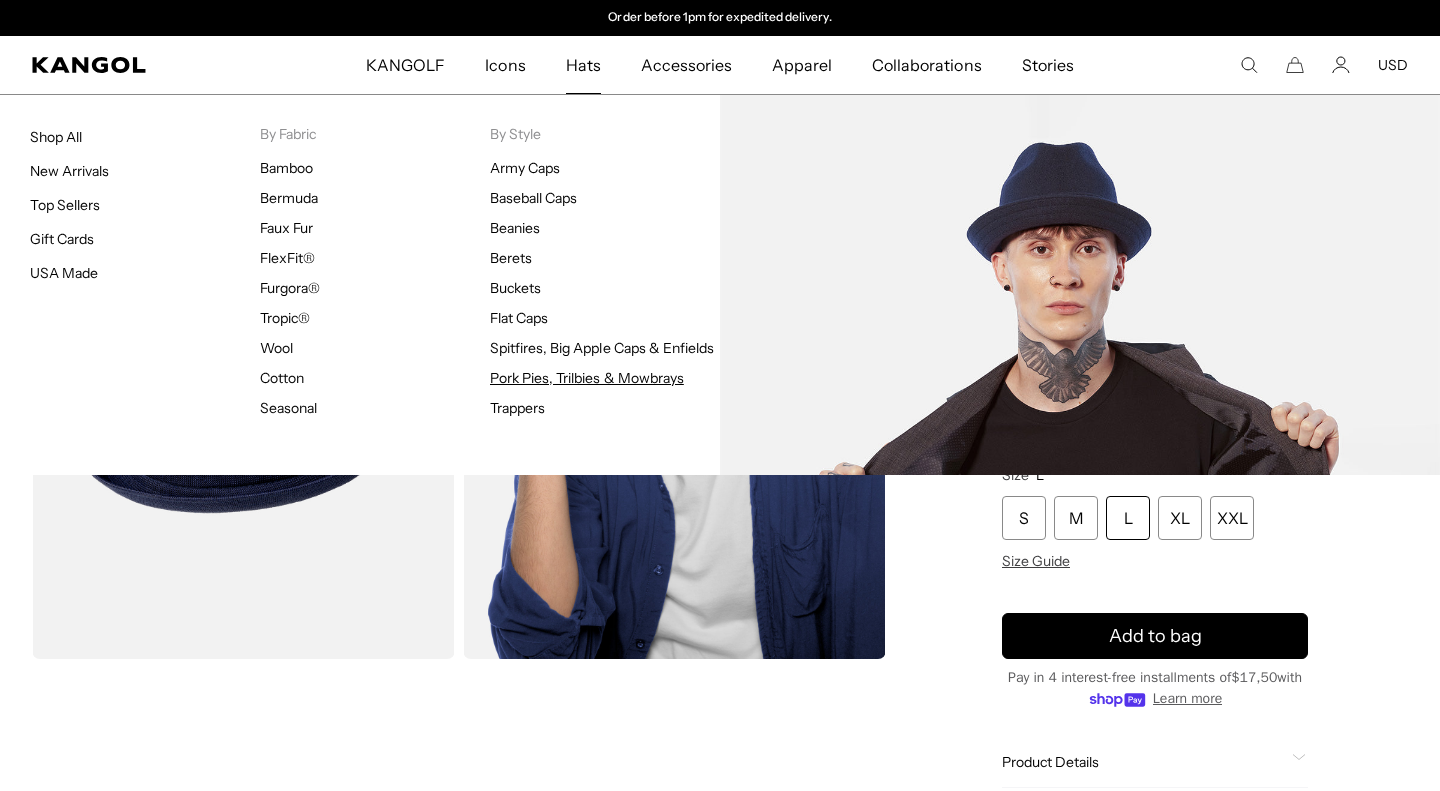 click on "Pork Pies, Trilbies & Mowbrays" at bounding box center [587, 378] 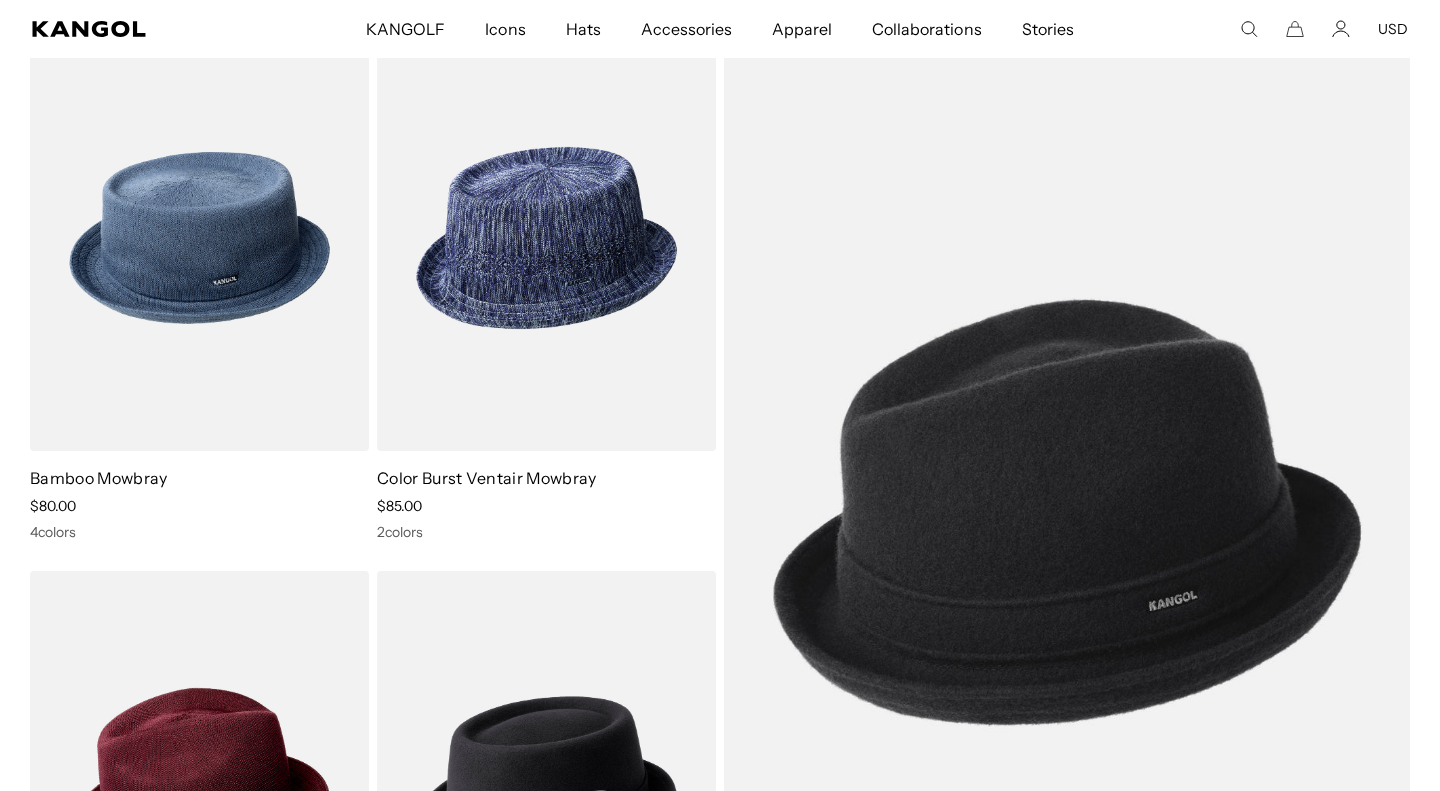 scroll, scrollTop: 496, scrollLeft: 0, axis: vertical 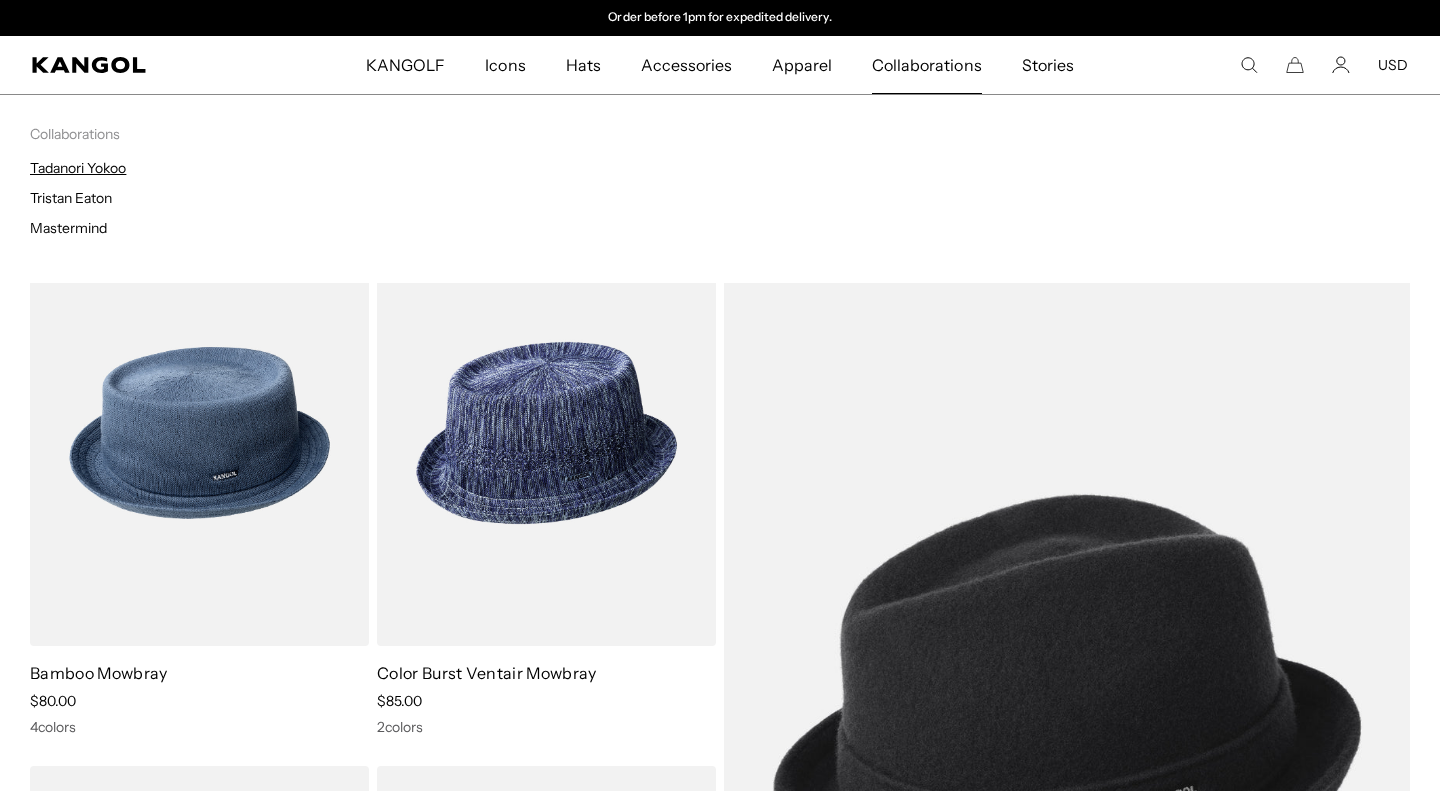 click on "Tadanori Yokoo" at bounding box center [78, 168] 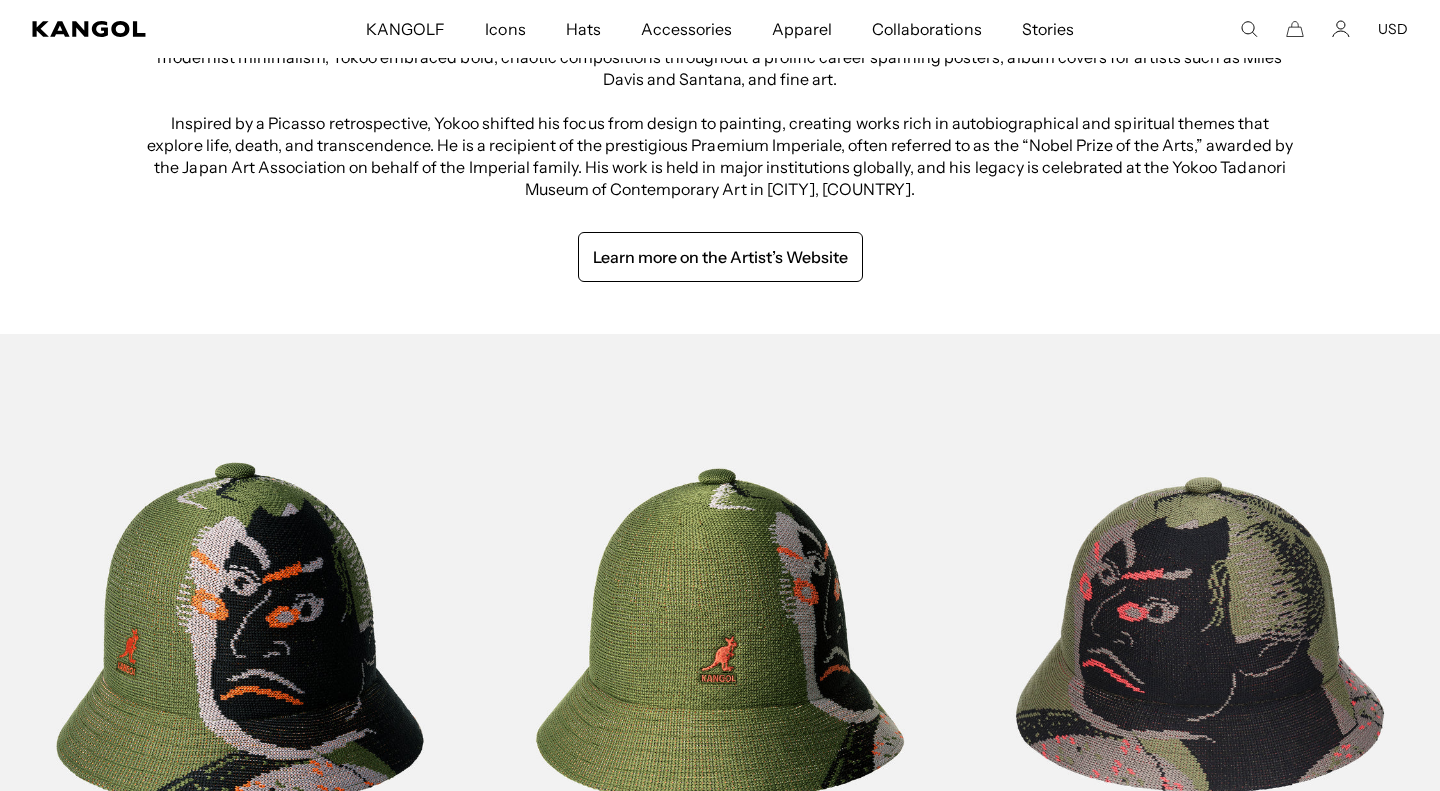 scroll, scrollTop: 1508, scrollLeft: 0, axis: vertical 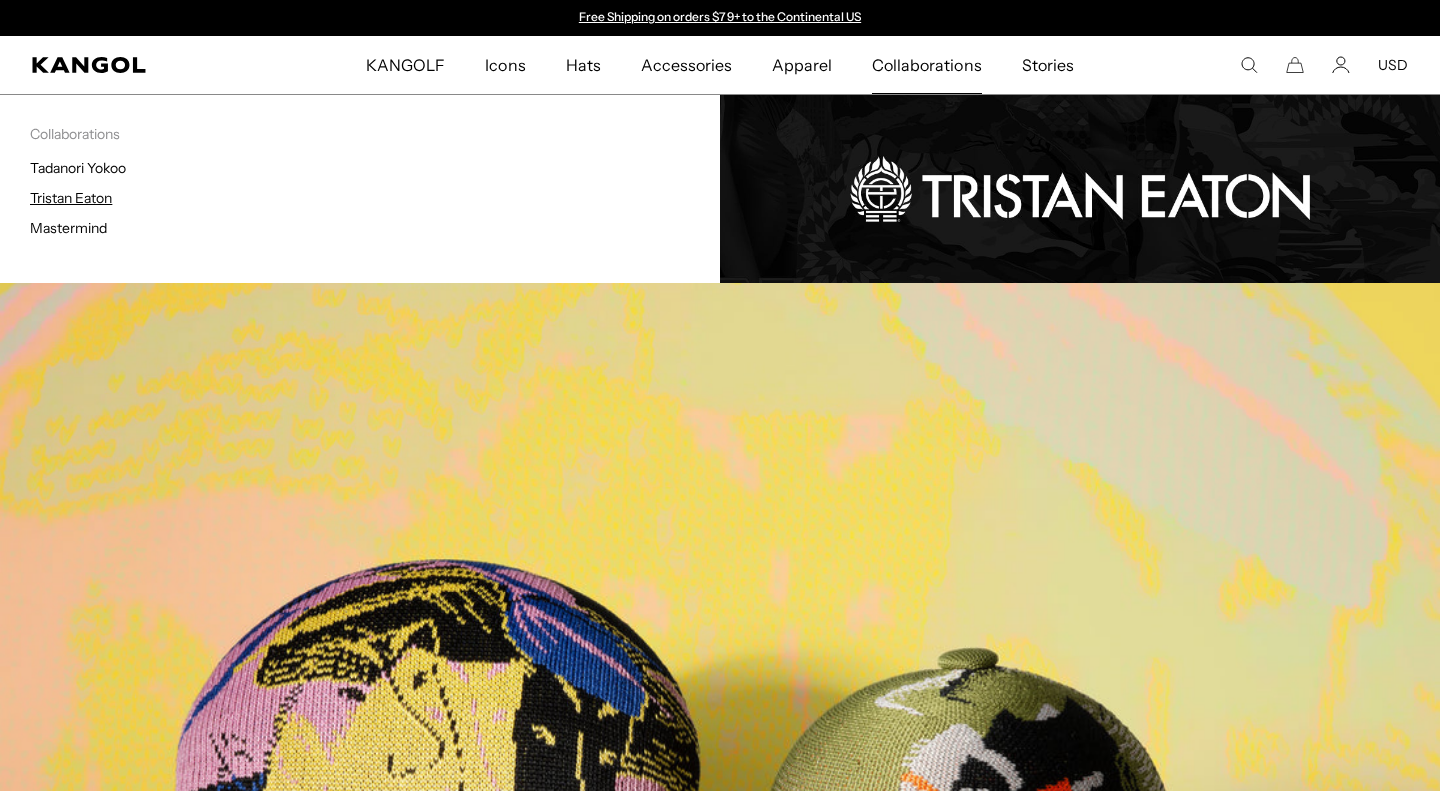 click on "Tristan Eaton" at bounding box center (71, 198) 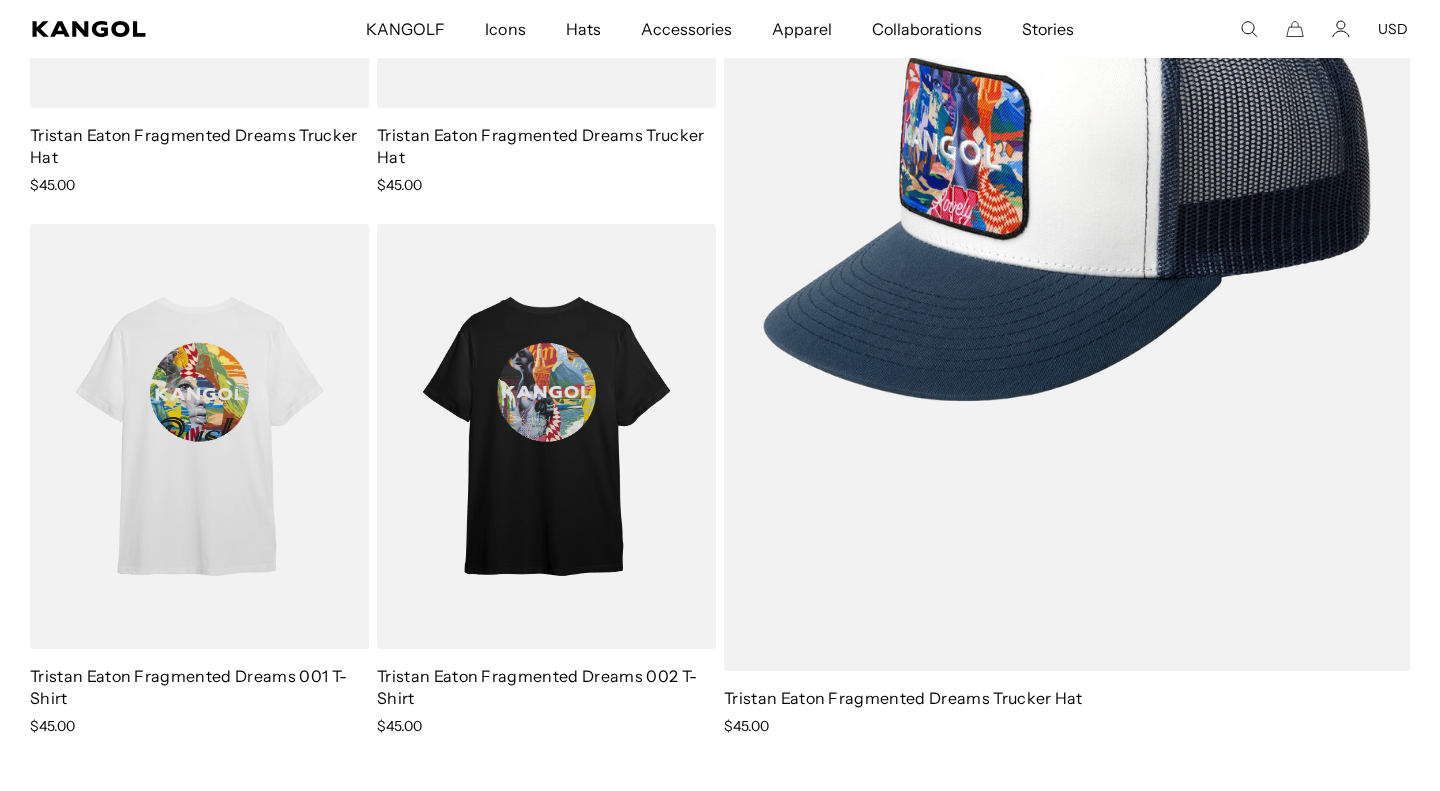 scroll, scrollTop: 1751, scrollLeft: 0, axis: vertical 